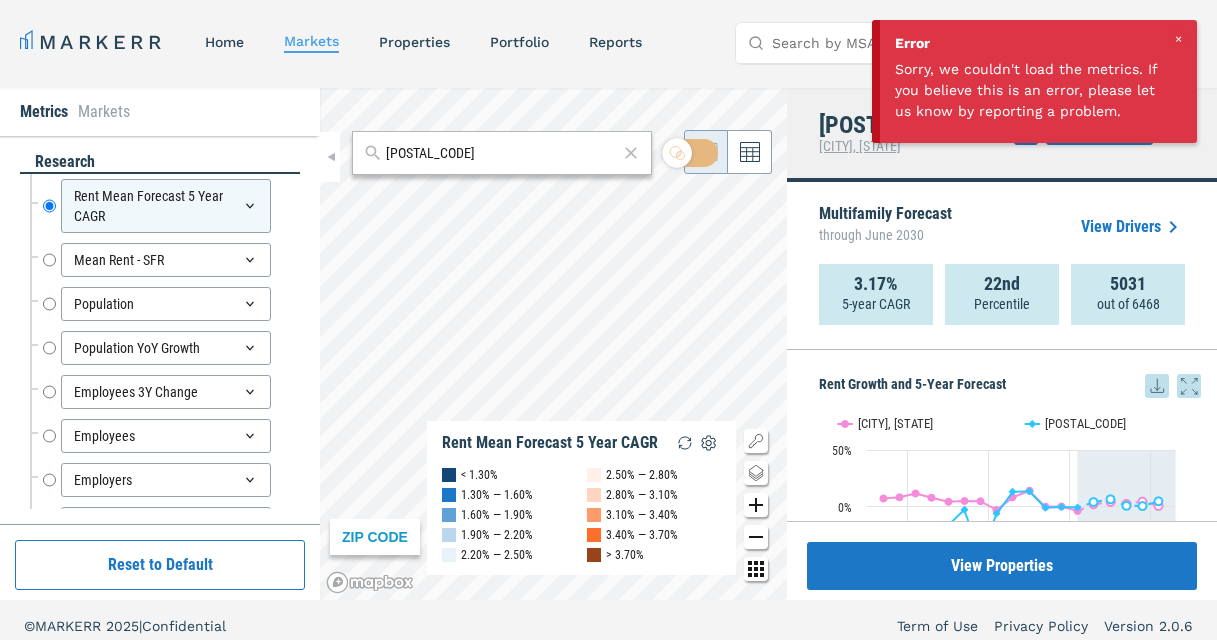 scroll, scrollTop: 0, scrollLeft: 0, axis: both 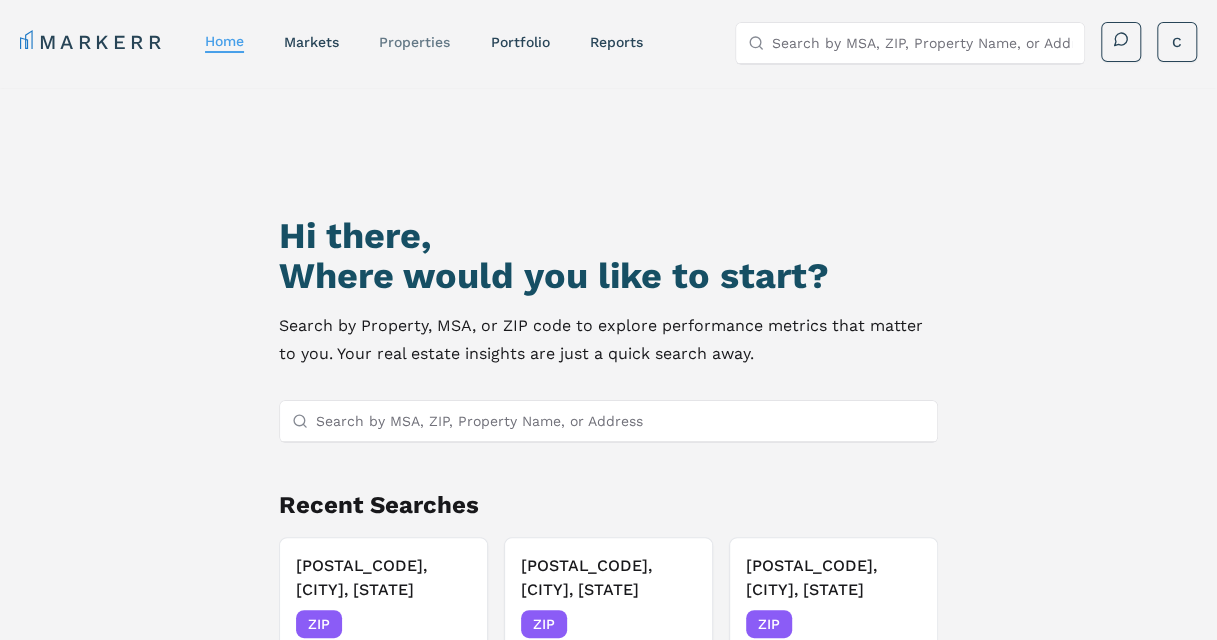 click on "properties" at bounding box center [414, 42] 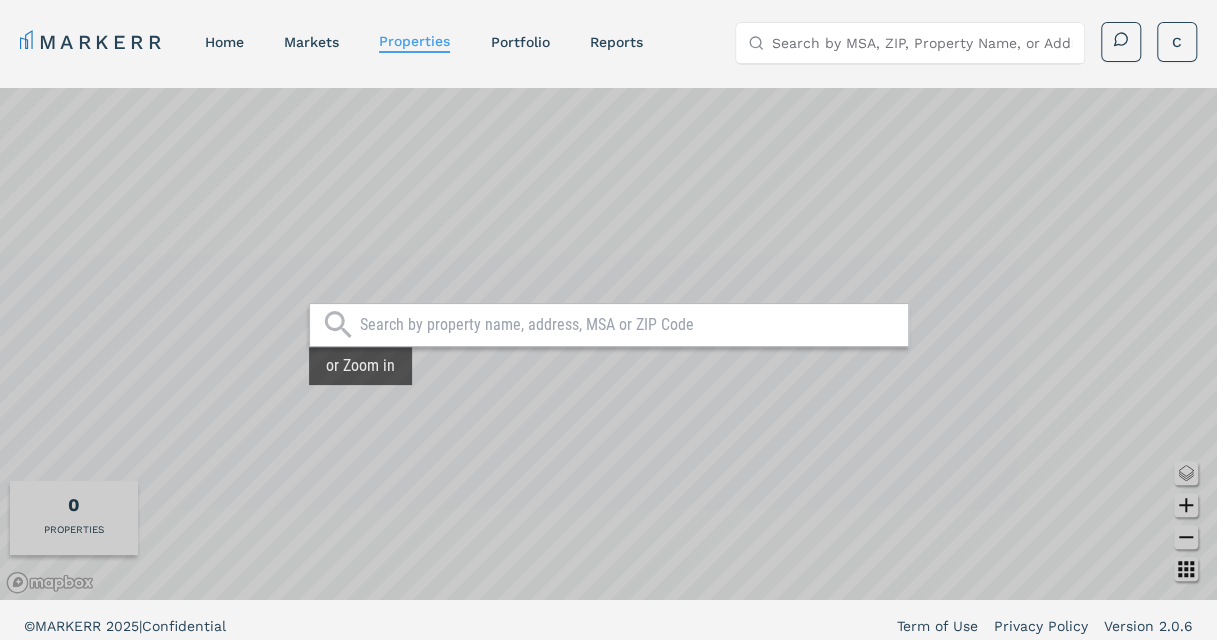click at bounding box center (629, 325) 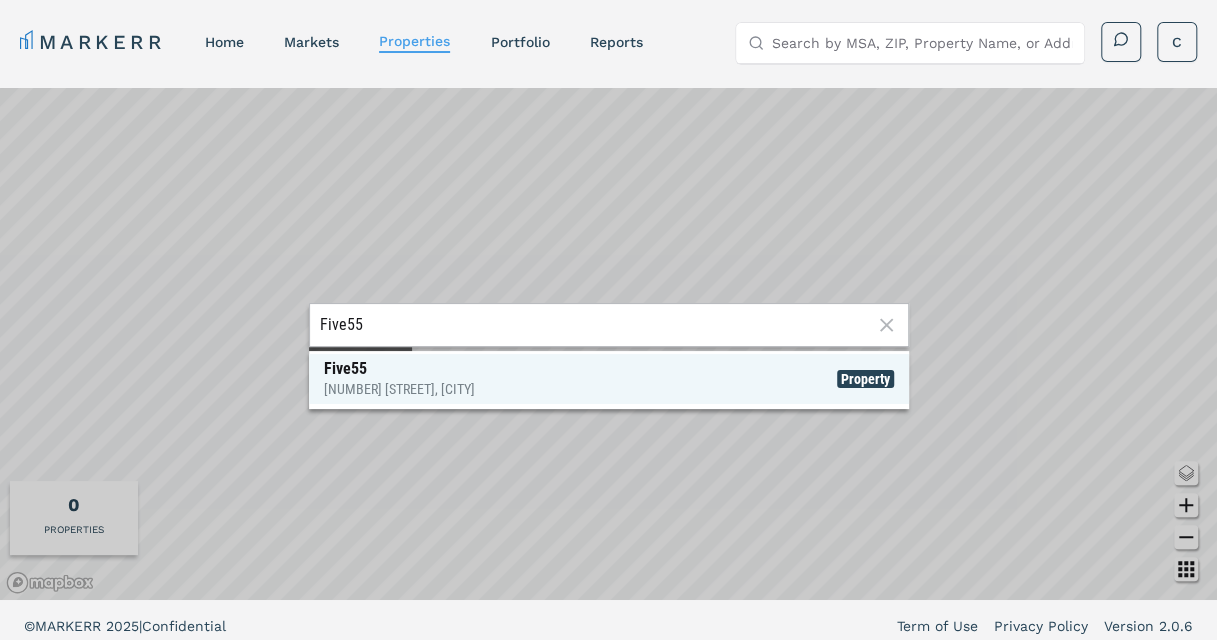 type on "Five55" 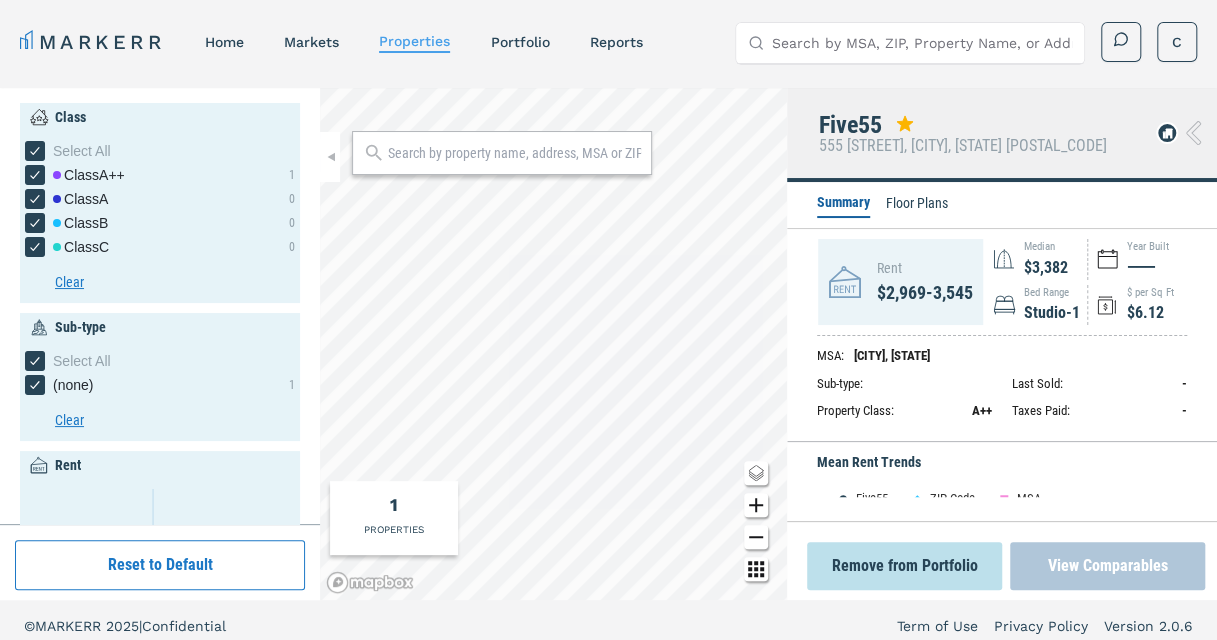 click on "View Comparables" at bounding box center [1107, 566] 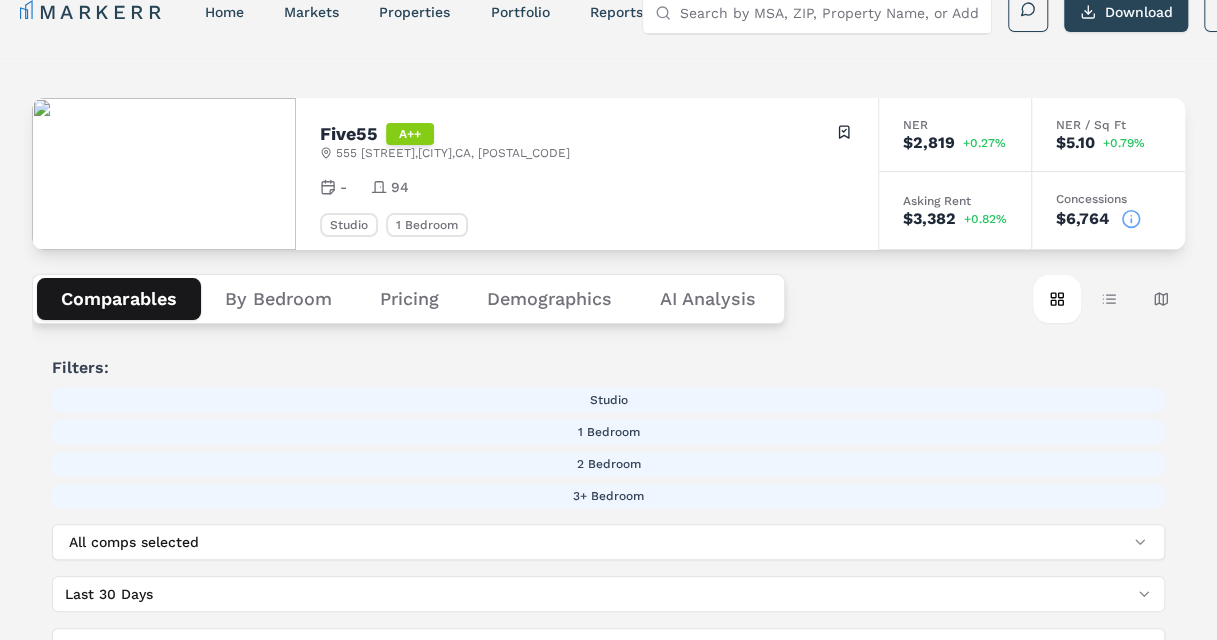 scroll, scrollTop: 22, scrollLeft: 0, axis: vertical 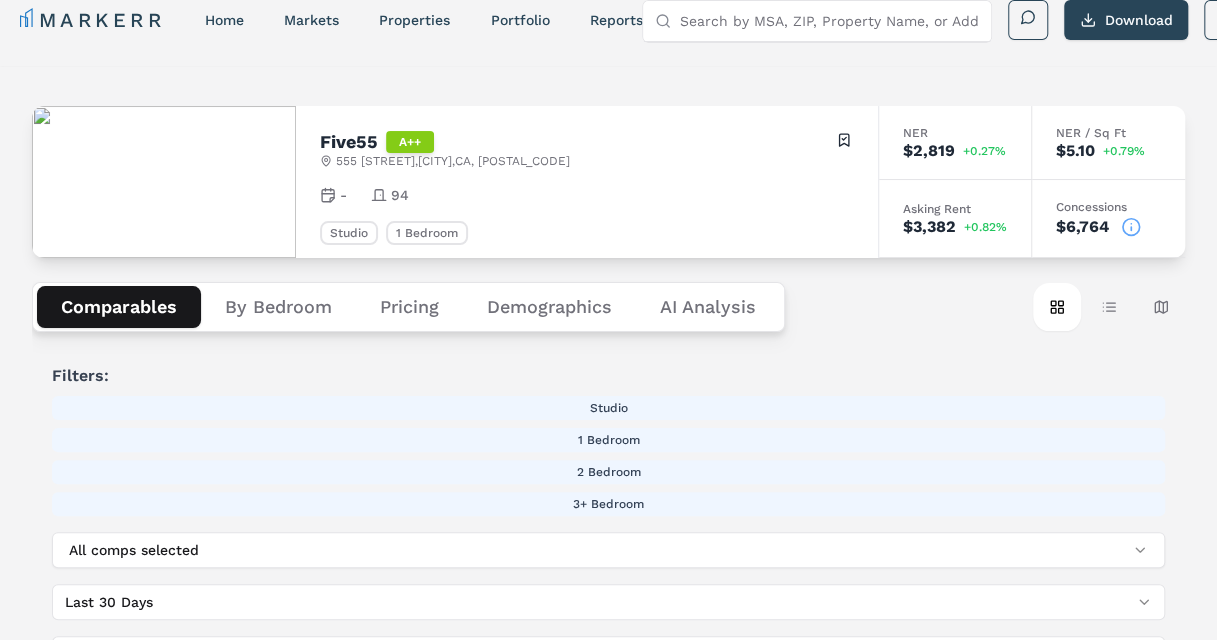 click on "Comparables By Bedroom Pricing Demographics AI Analysis Card view Table view Map view Filters: Studio 1 Bedroom 2 Bedroom 3+ Bedroom All comps selected Last 30 Days Property Name: A-Z Add new properties Recommended 101 Soquel Avenue 101 Soquel Ave , [CITY] , [STATE] , [POSTAL_CODE] Toggle portfolio menu - 44 Similarity : 79.55% A 1 Bedroom 2 Bedroom NER $3,824 +0.14% NER / Sq Ft $4.58 +0.22% Asking Rent $3,824 +0.22% Concessions $0 1200 El Rancho Drive 1200 El Rancho Dr , [CITY] , [STATE] , [POSTAL_CODE] Toggle portfolio menu - 40 Similarity : 75.47% B Studio 1 Bedroom NER $3,115 0.00% NER / Sq Ft $3.90 0.00% Asking Rent $3,115 0.00% Concessions $0 206 Leibrandt Avenue 206 Leibrandt Ave , [CITY] , [STATE] , [POSTAL_CODE] Toggle portfolio menu - 6 Similarity : 75.88% A Studio 1 Bedroom 3+ Bedroom NER $3,418 -0.26% NER / Sq Ft - 0.00% Asking Rent $3,418 0.00% Concessions $0 Anton Pacific 800 Pacific Ave , [CITY] , [STATE] , [POSTAL_CODE] Toggle portfolio menu - 207 Similarity : 79.72% A++ Studio 1 Bedroom 2 Bedroom NER $3,713 ," at bounding box center [608, 2074] 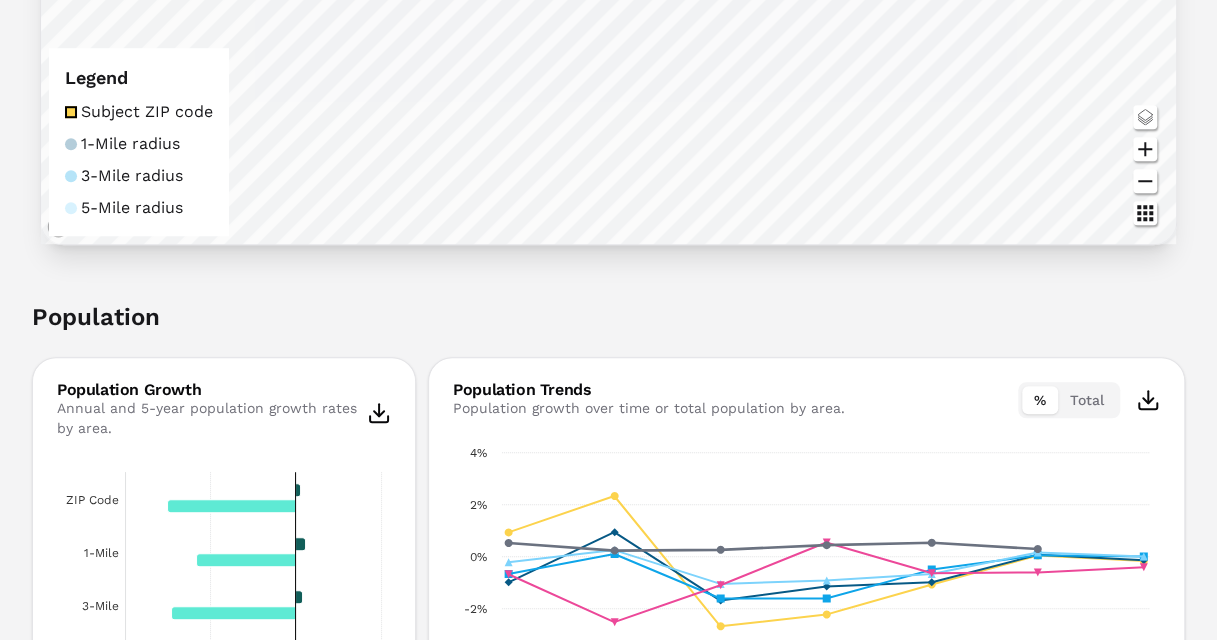 scroll, scrollTop: 0, scrollLeft: 0, axis: both 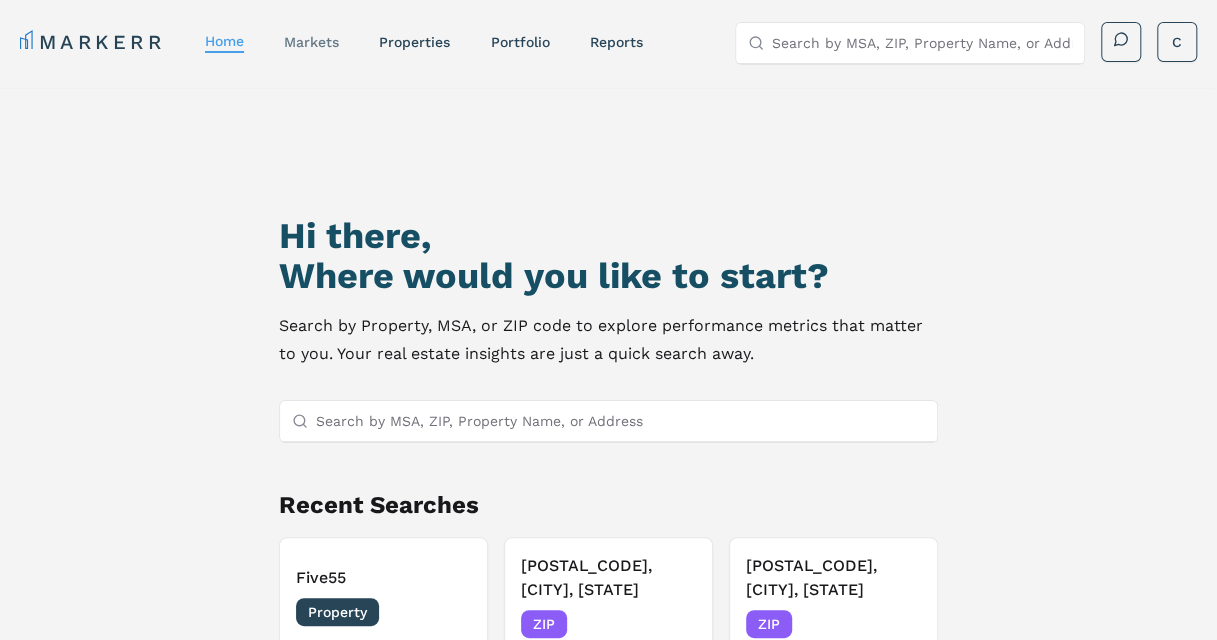 click on "markets" at bounding box center (311, 42) 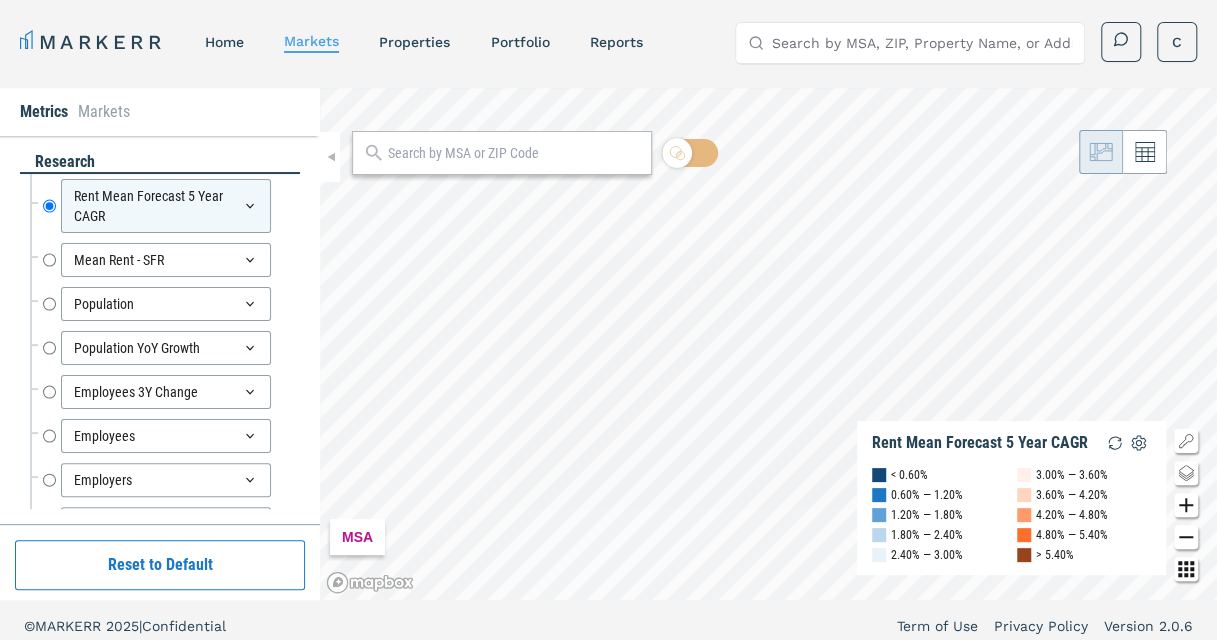 click at bounding box center (514, 153) 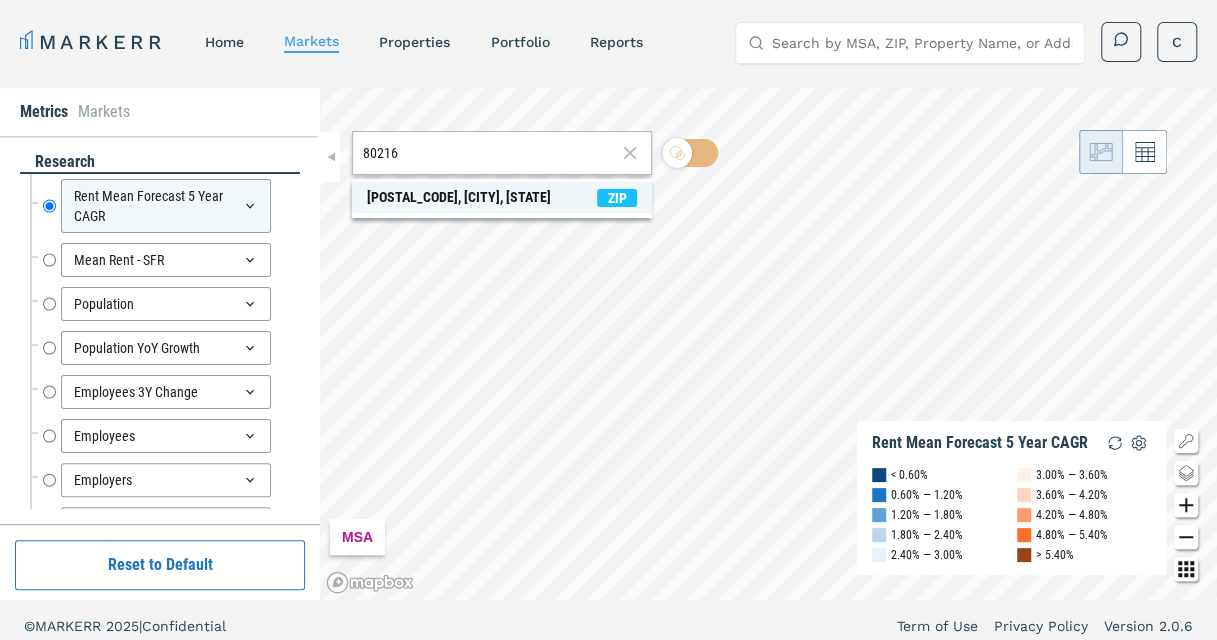 type on "80216" 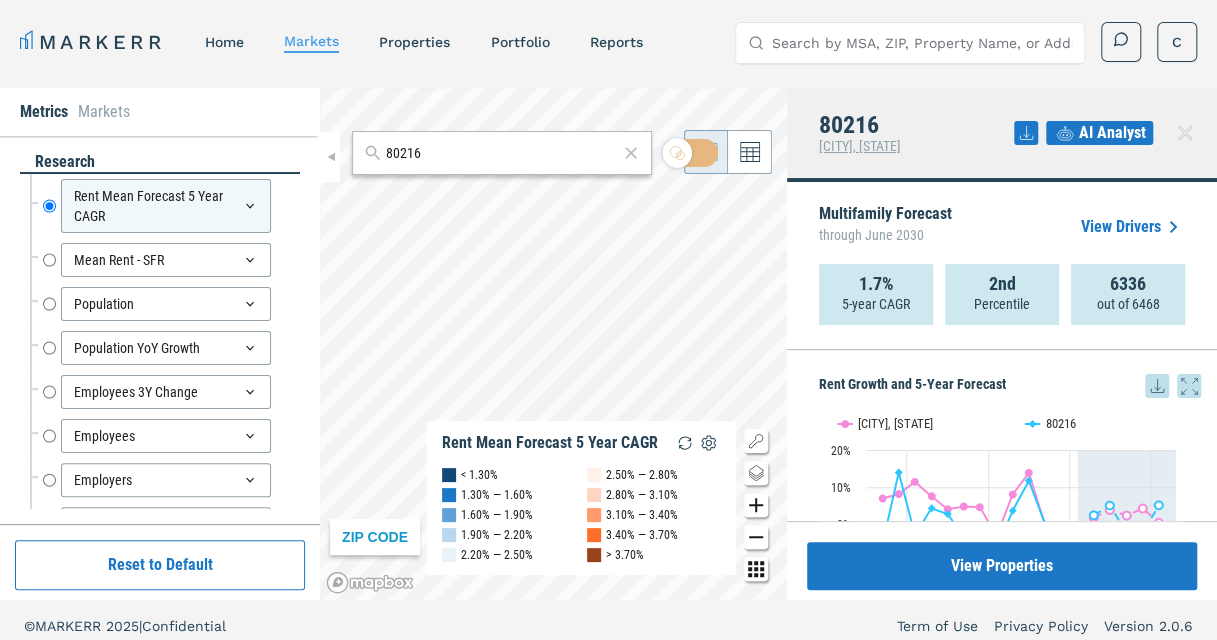 scroll, scrollTop: 12, scrollLeft: 0, axis: vertical 